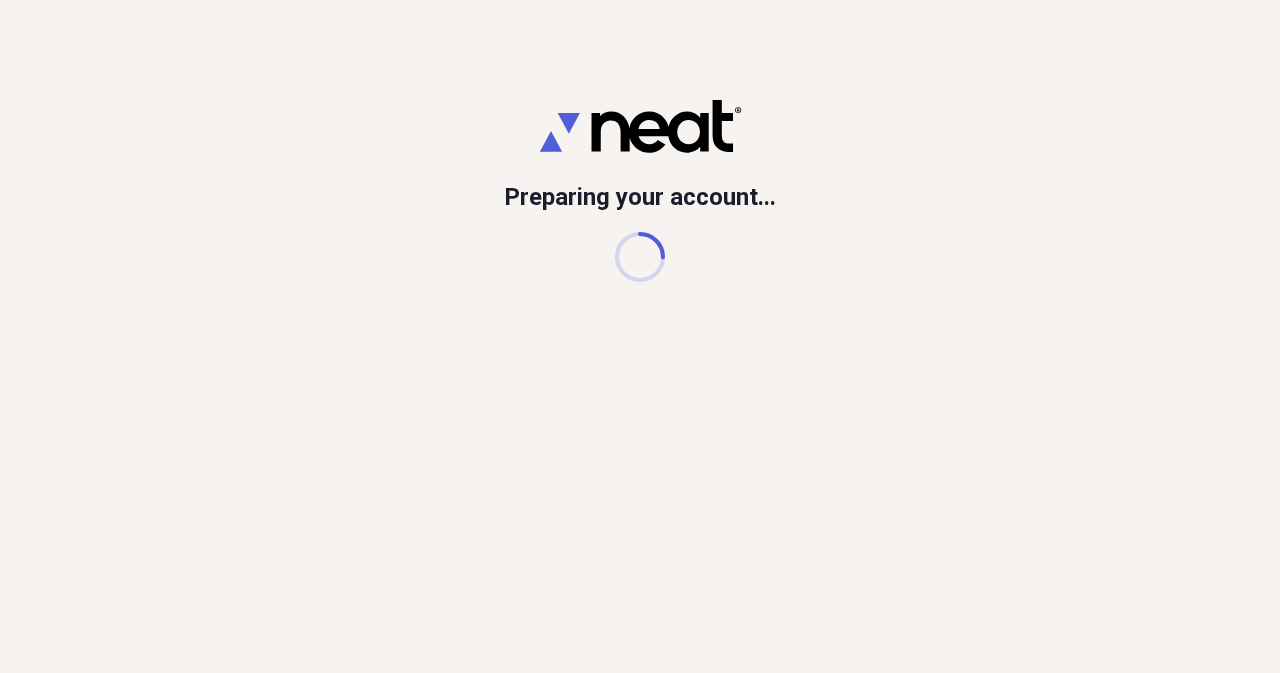 scroll, scrollTop: 0, scrollLeft: 0, axis: both 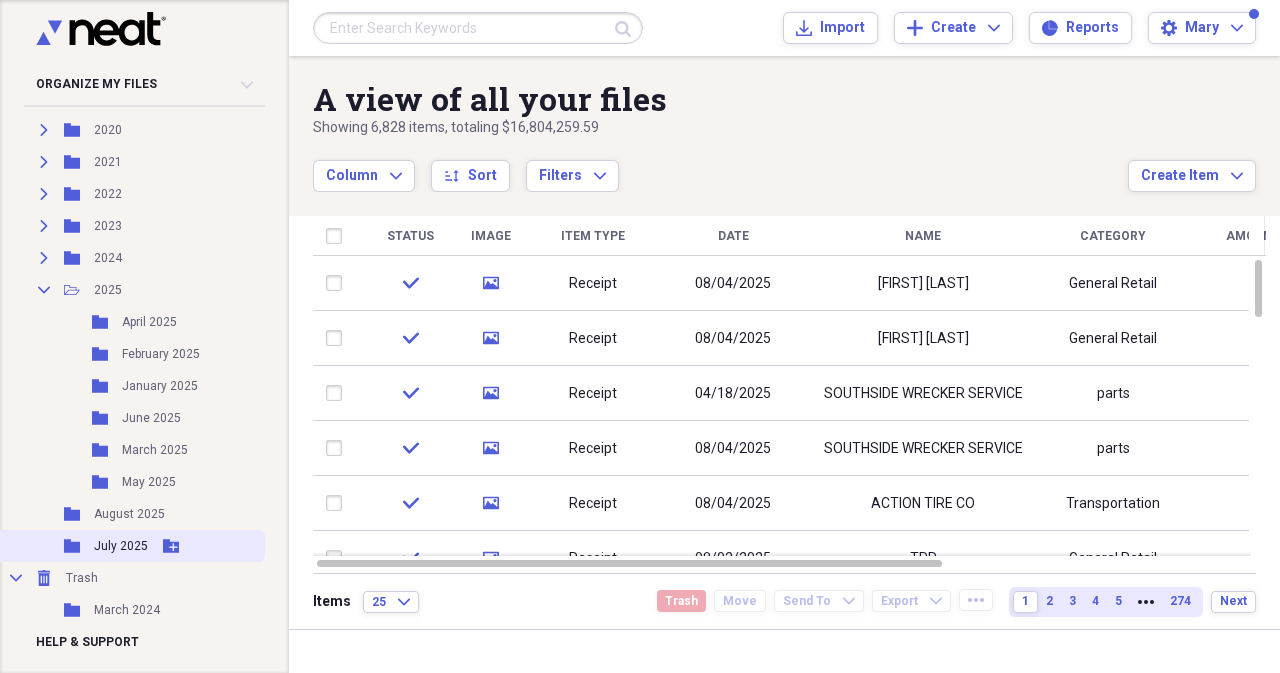 click on "July 2025" at bounding box center (121, 546) 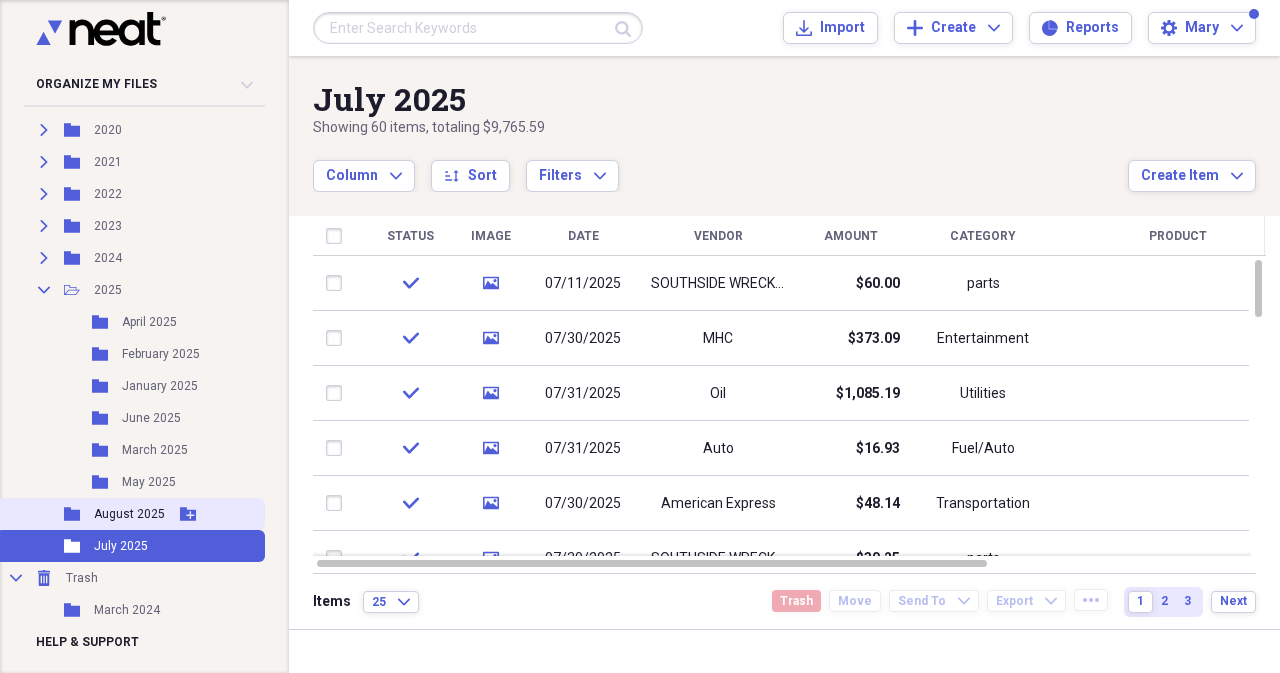 click on "August 2025" at bounding box center (129, 514) 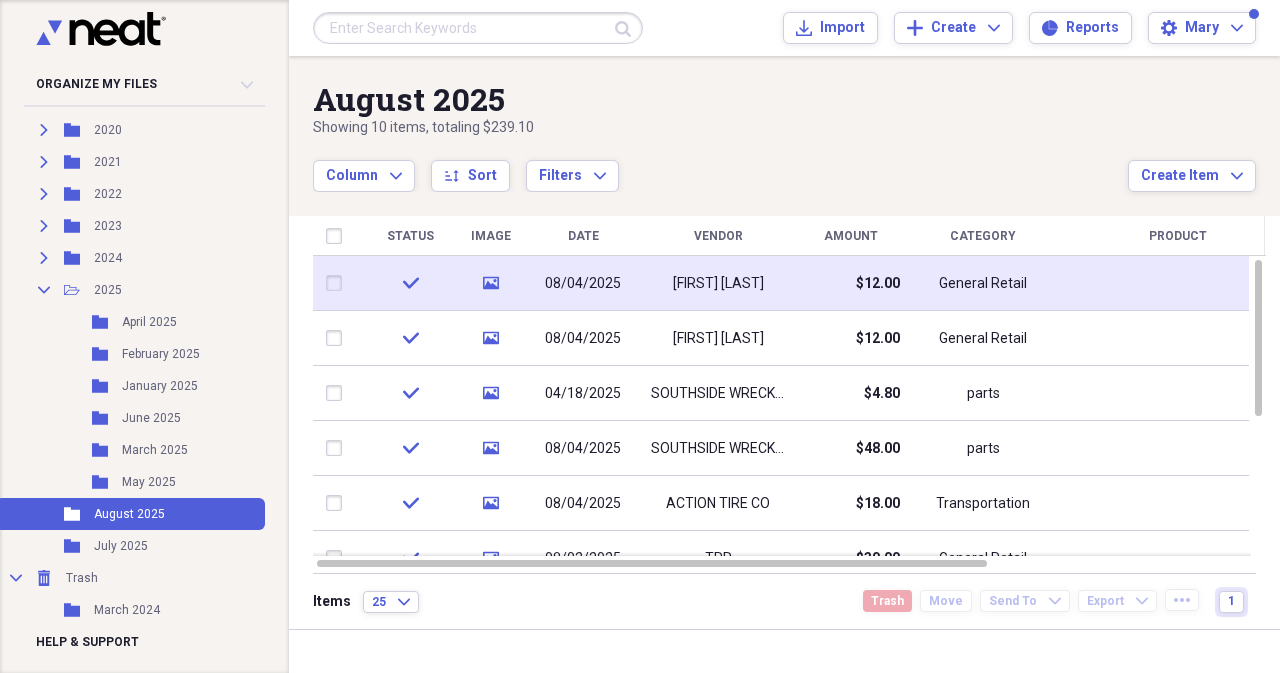 click on "media" at bounding box center (491, 283) 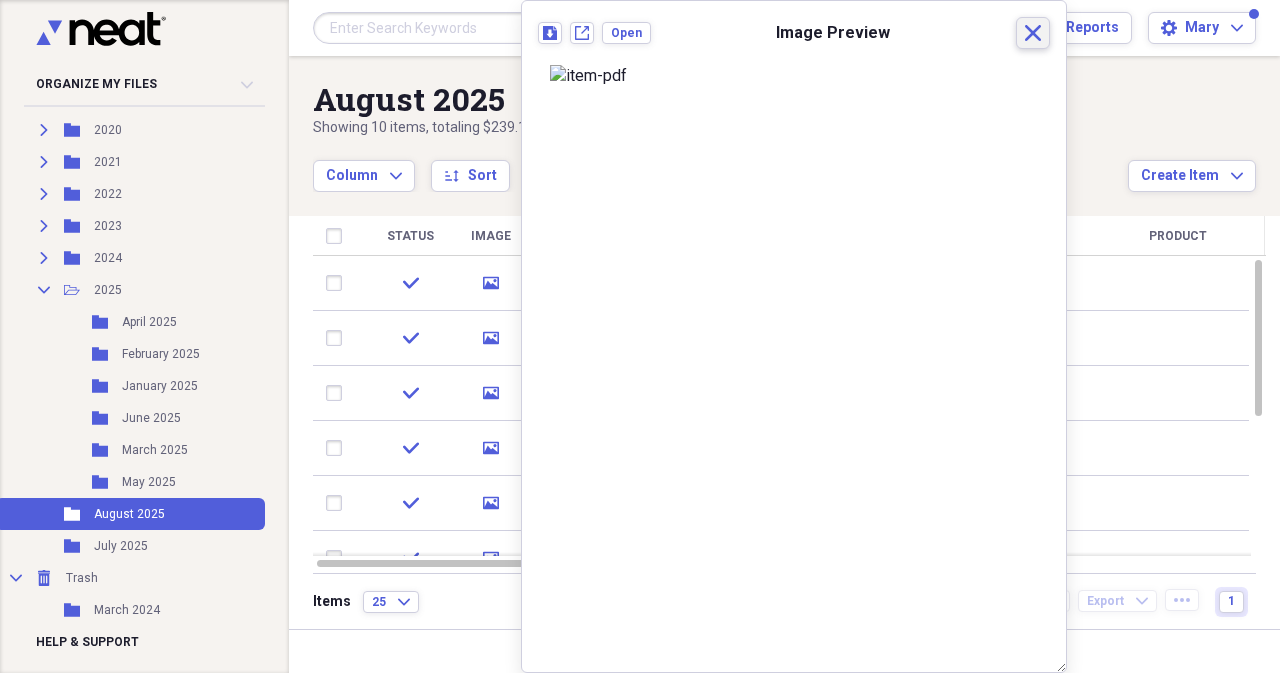 click on "Close" at bounding box center [1033, 33] 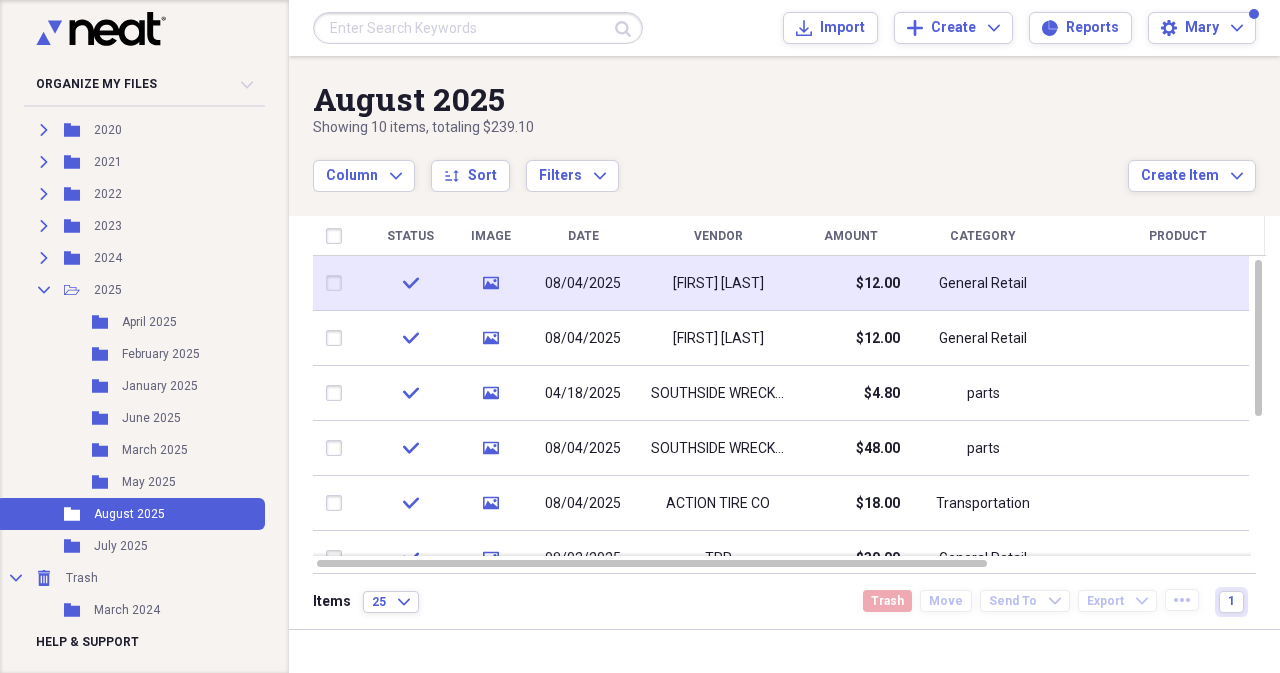 click on "$12.00" at bounding box center [850, 283] 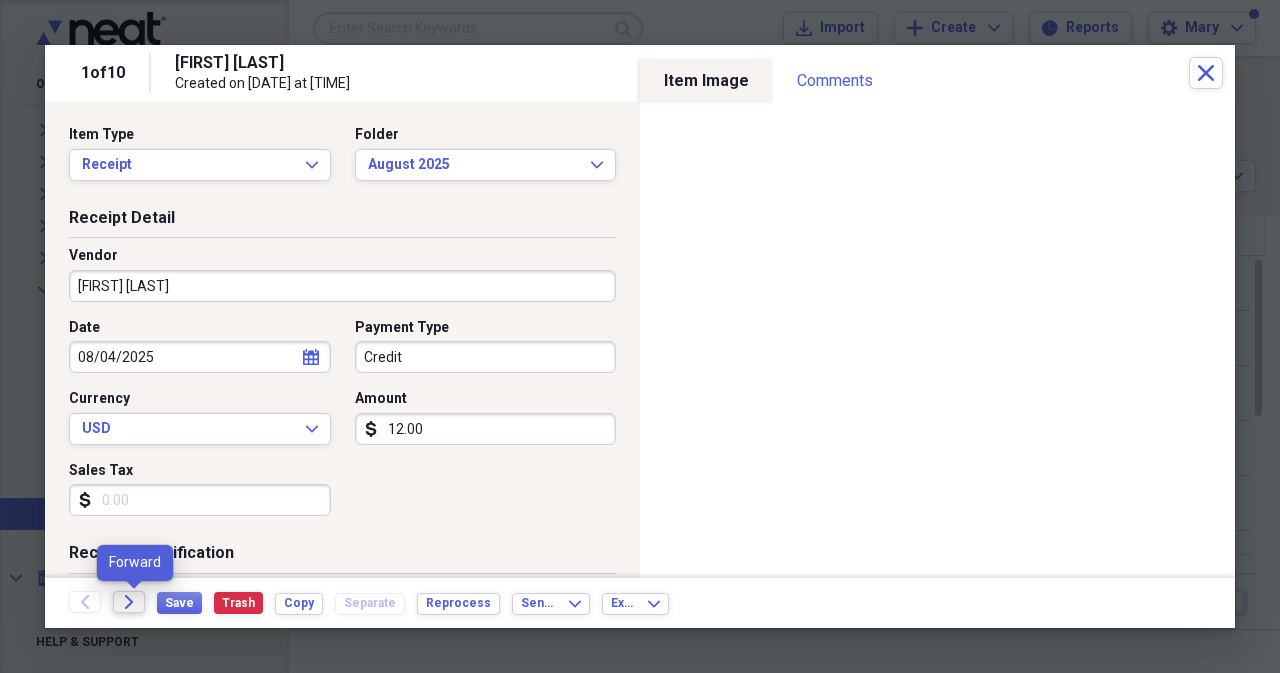 click on "Forward" 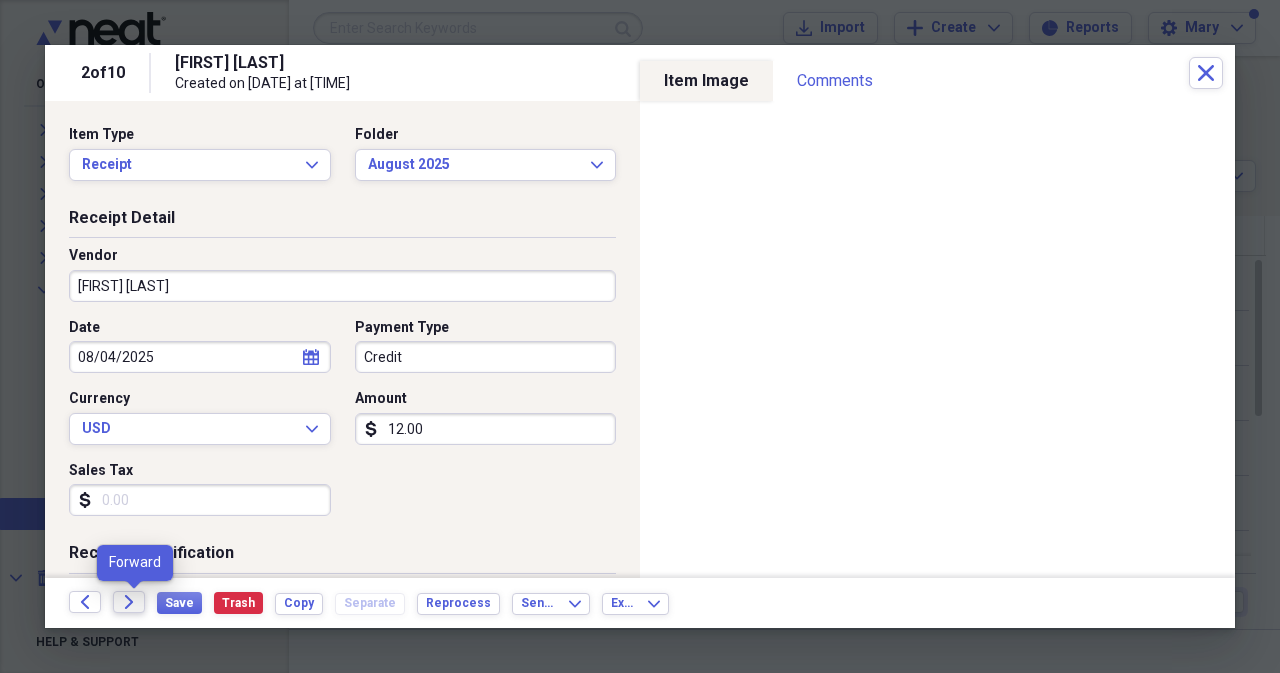click on "Forward" at bounding box center (129, 602) 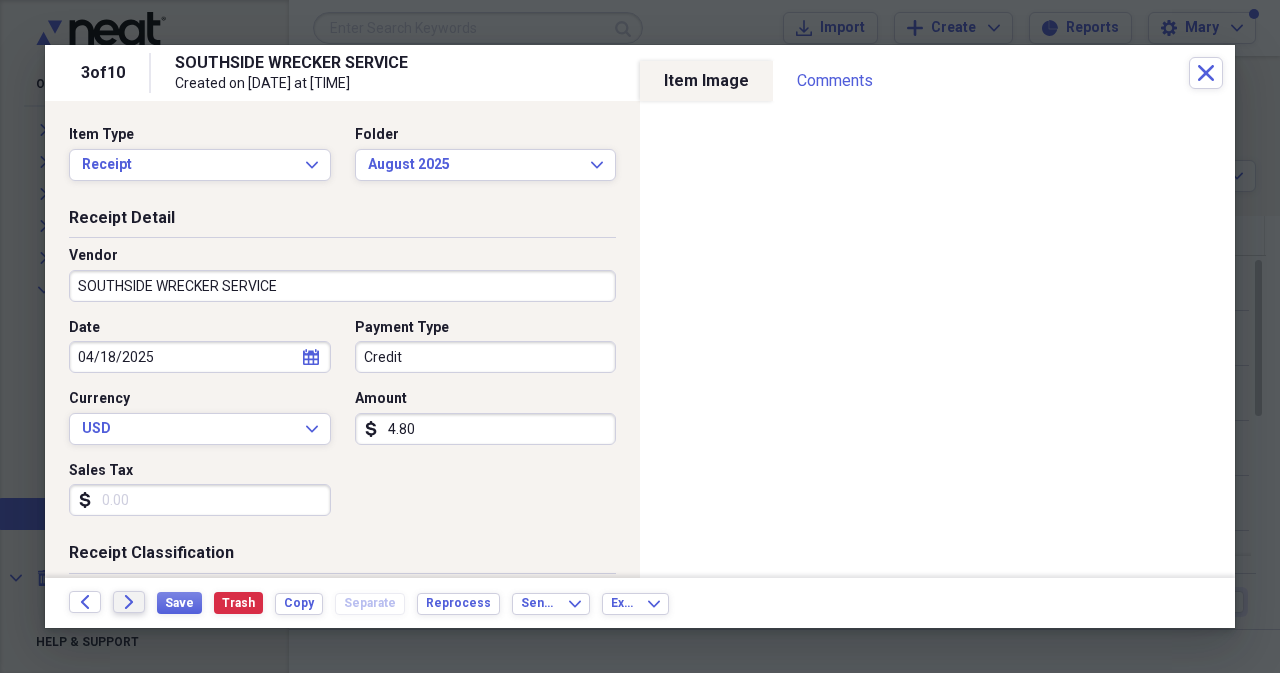 click on "Forward" at bounding box center (129, 602) 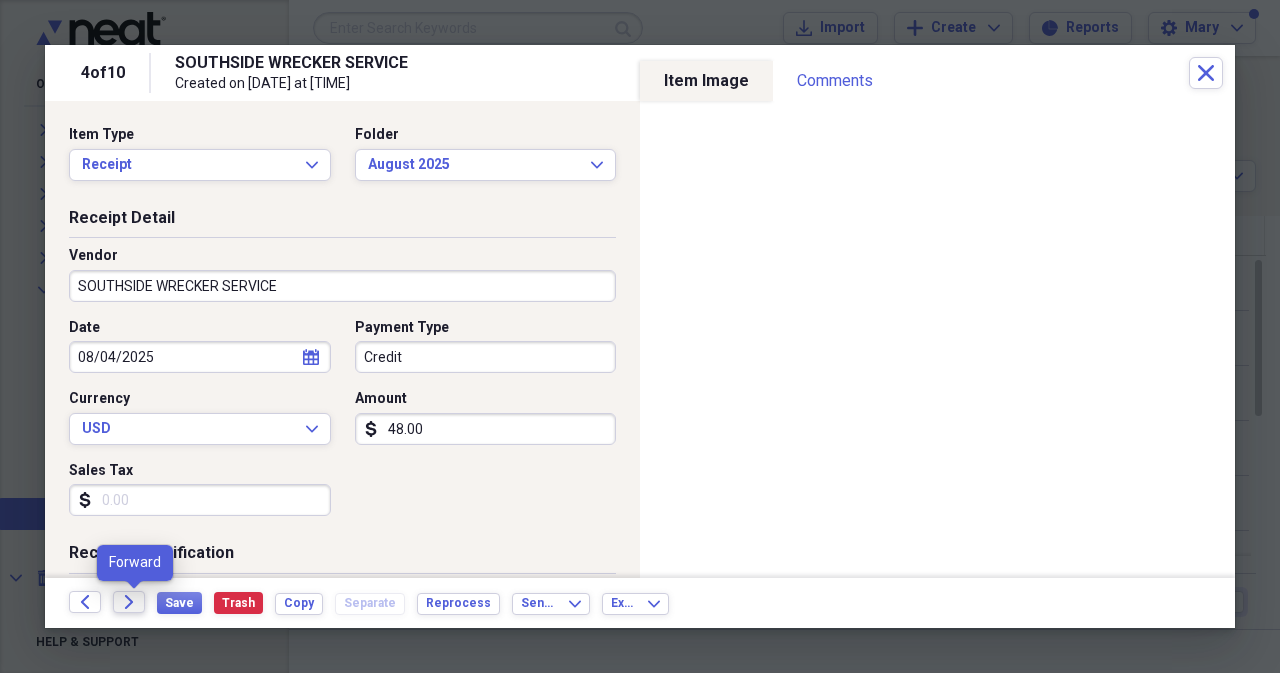 click on "Forward" at bounding box center (129, 602) 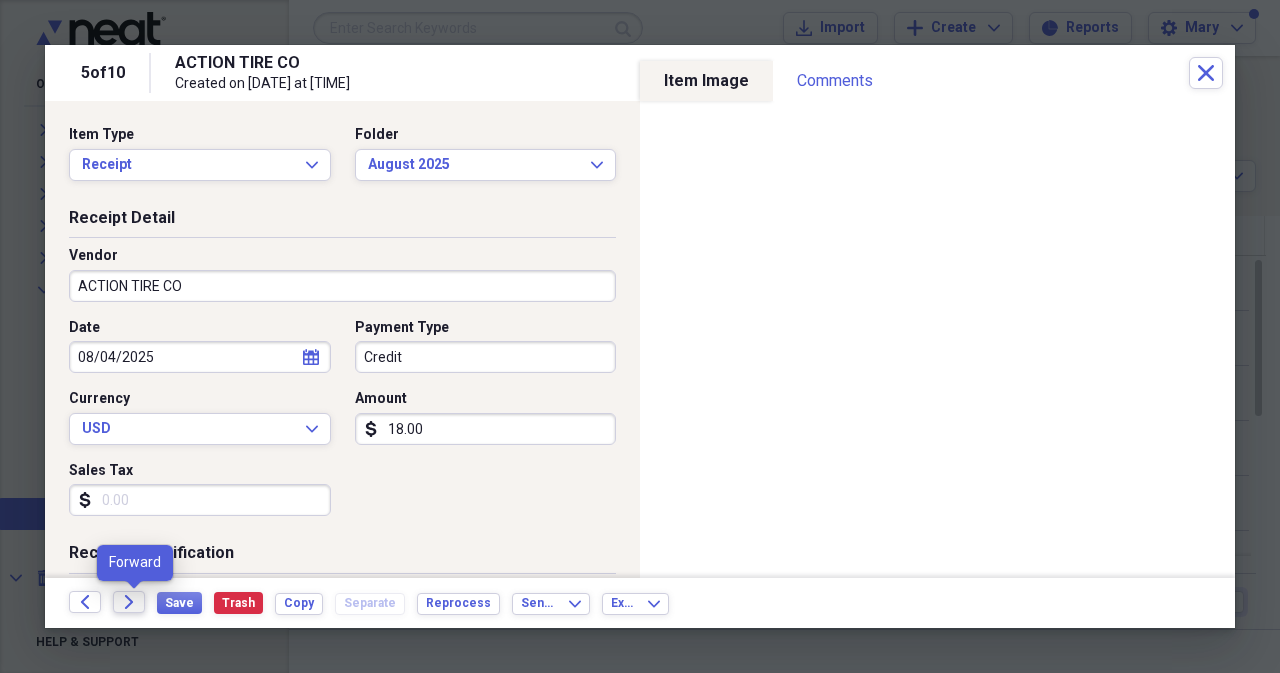 click on "Forward" at bounding box center (129, 602) 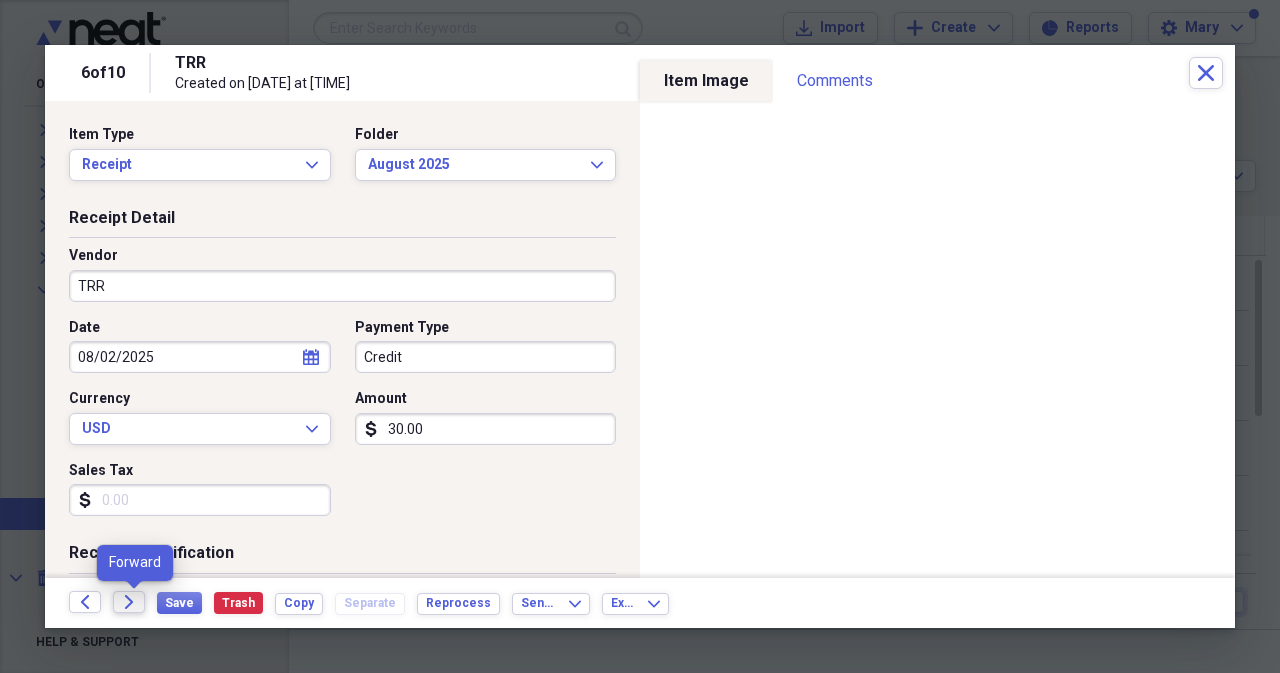 click on "Forward" 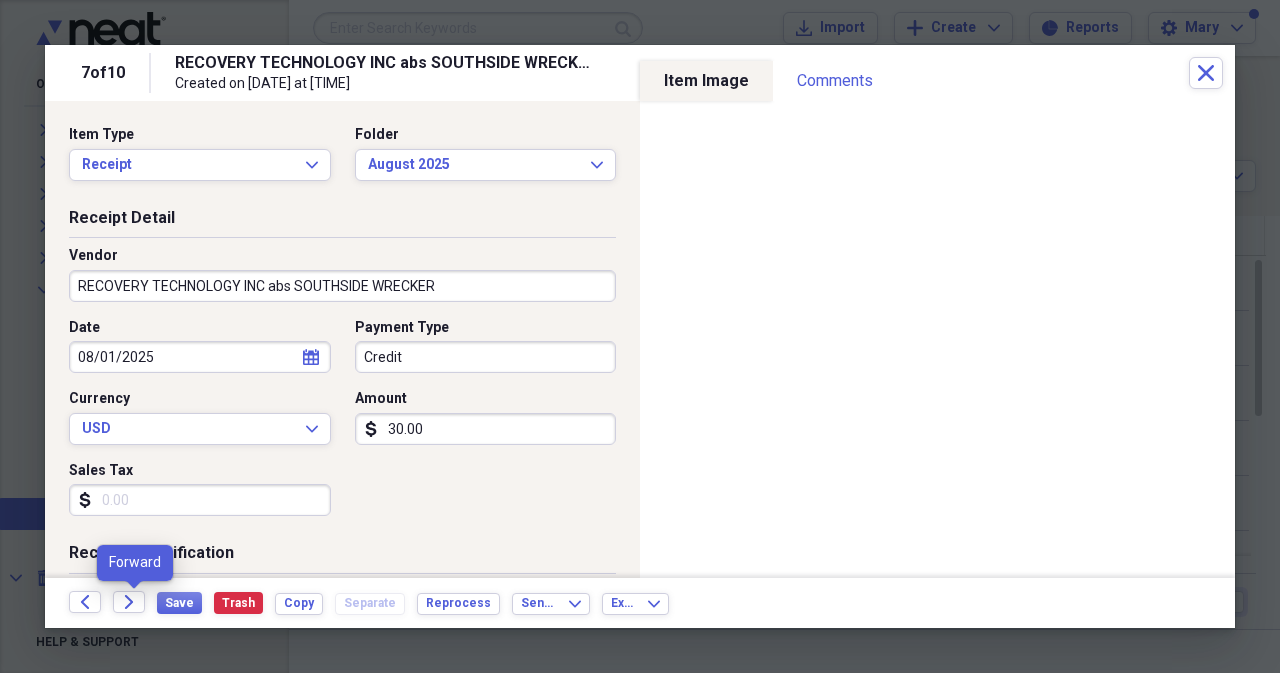 click on "Forward" at bounding box center [135, 603] 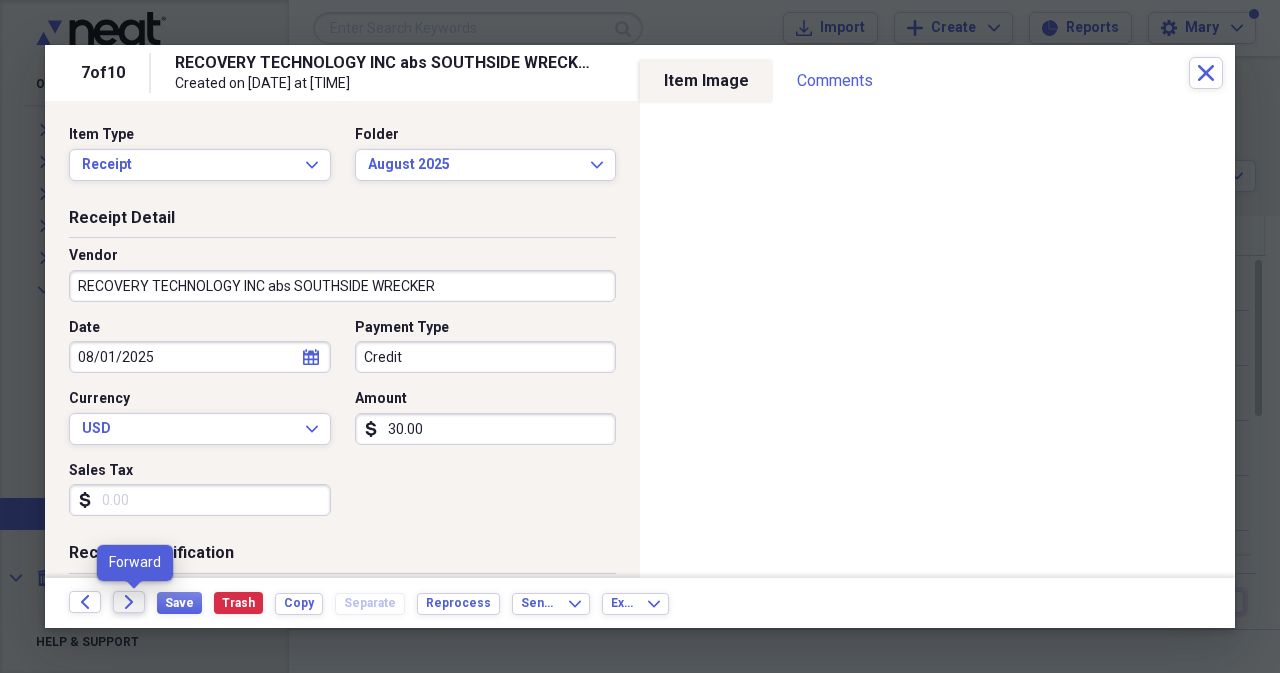 click on "Forward" at bounding box center [129, 602] 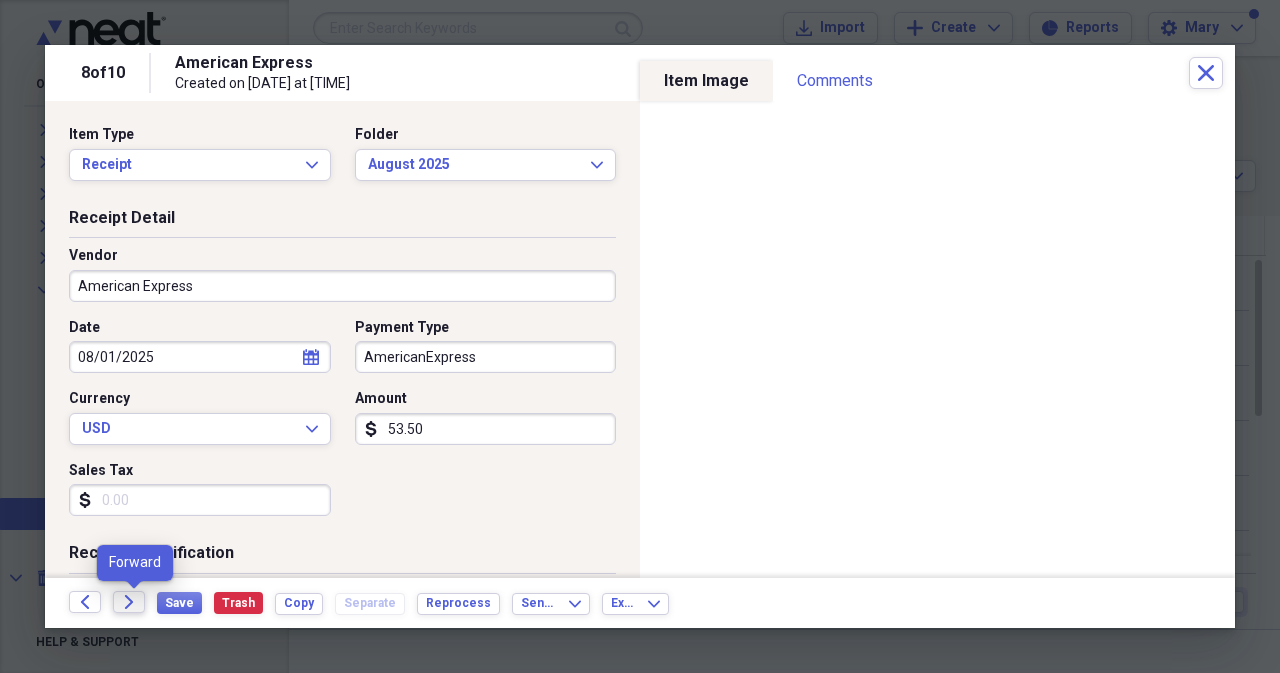 click on "Forward" at bounding box center [129, 602] 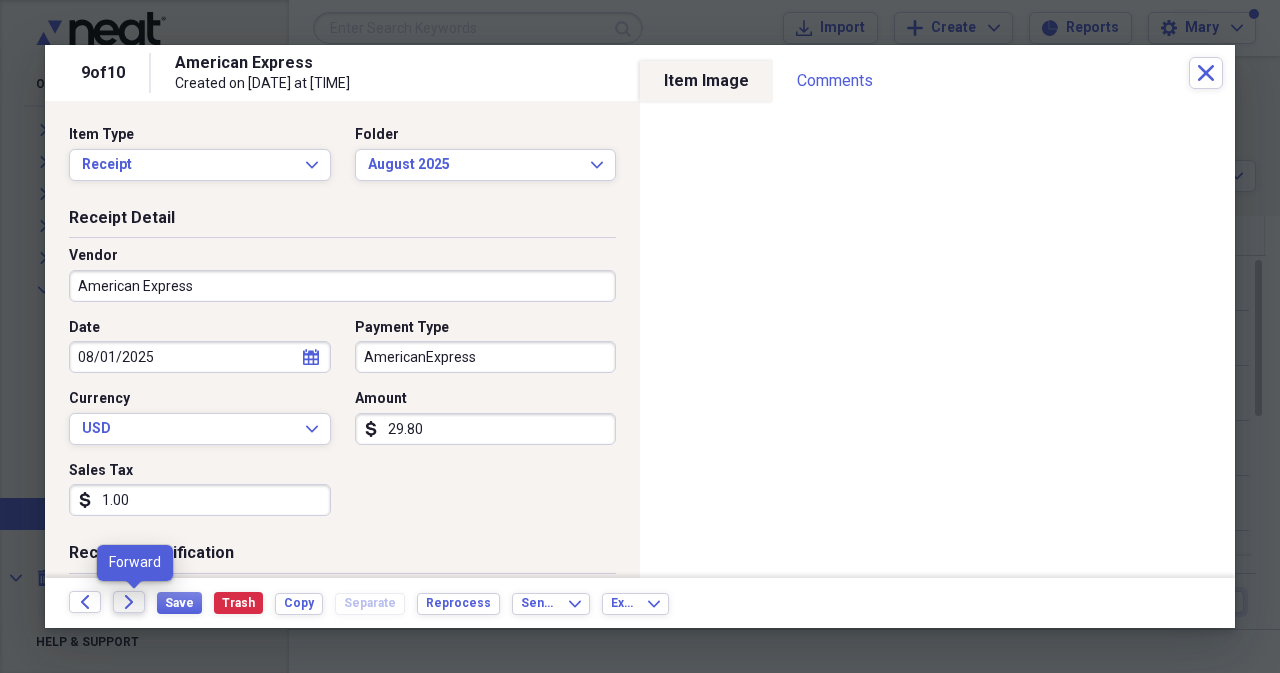 click on "Forward" 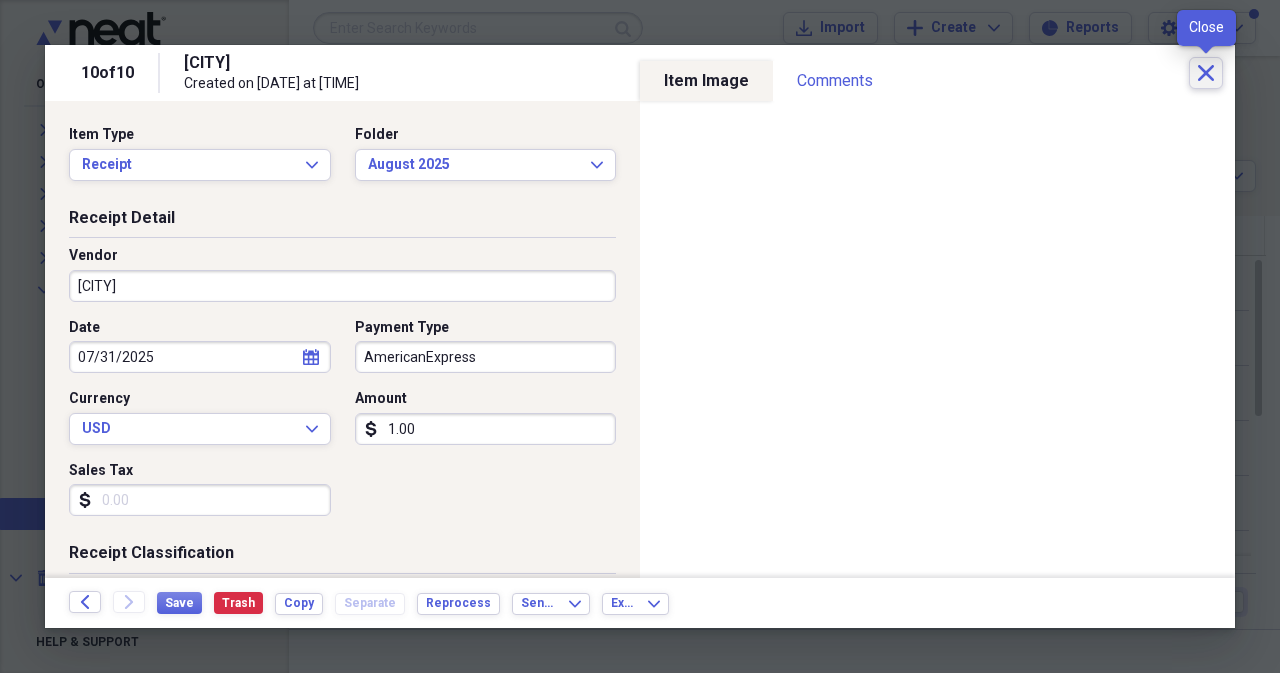 click on "Close" at bounding box center (1206, 73) 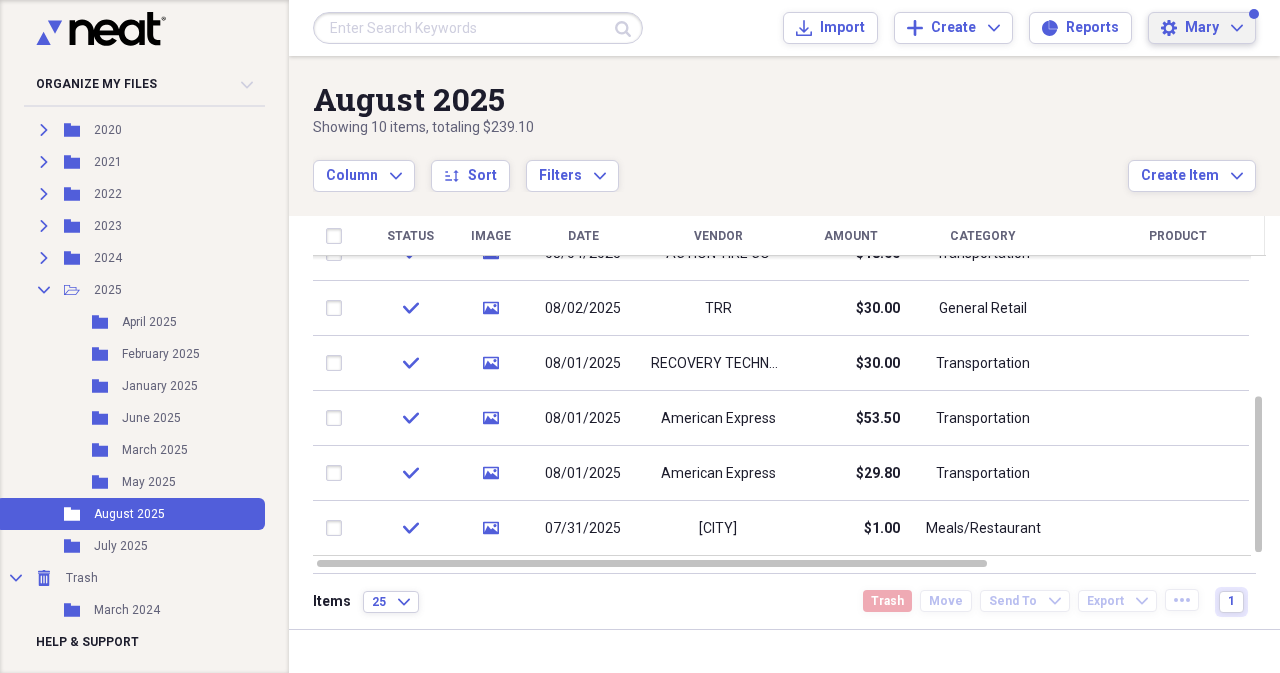 click on "Mary" at bounding box center (1202, 28) 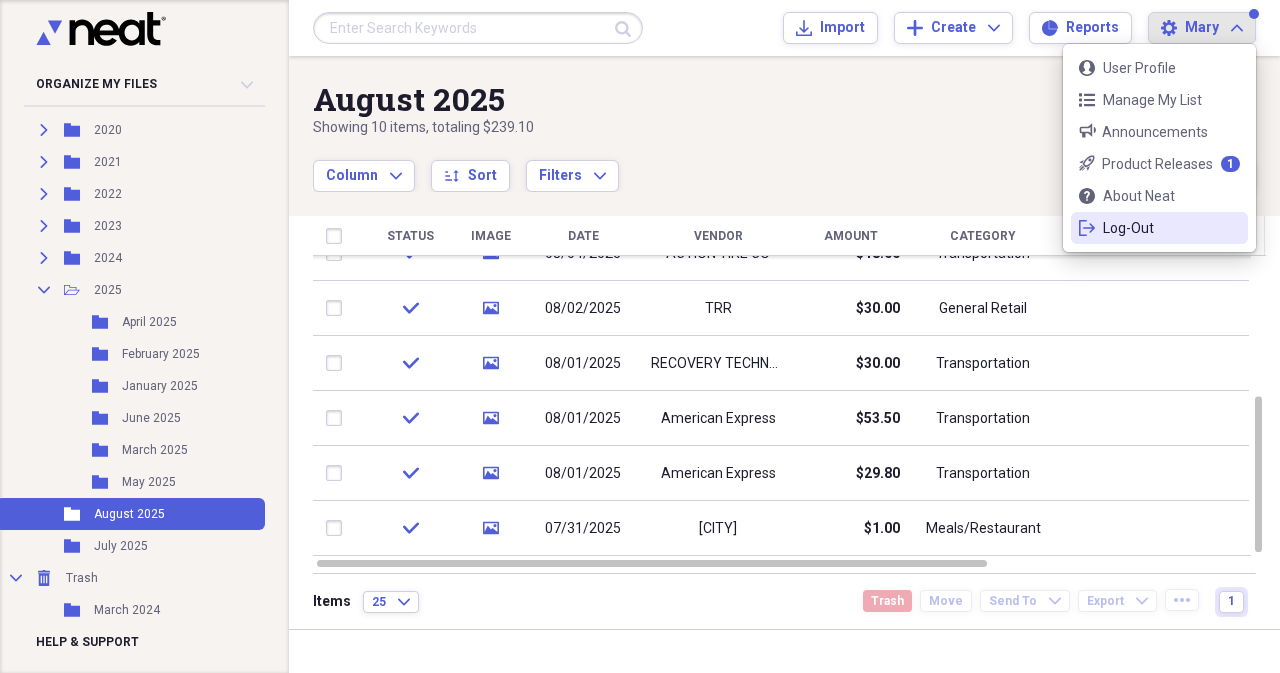 click on "logout Log-Out" at bounding box center (1159, 228) 